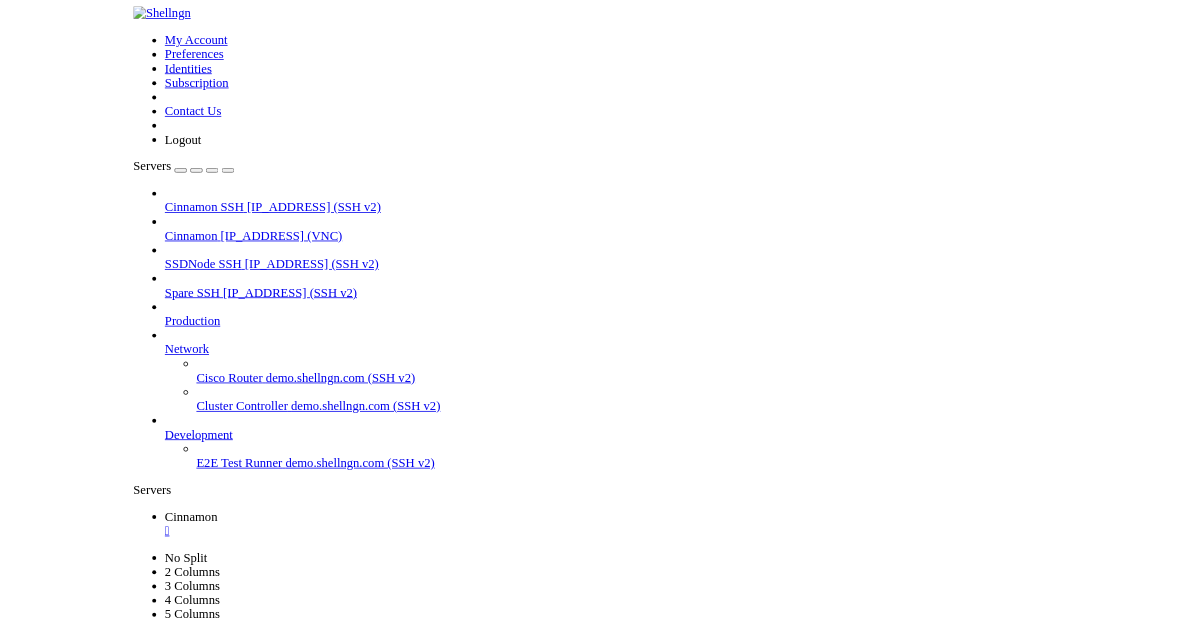 scroll, scrollTop: 0, scrollLeft: 0, axis: both 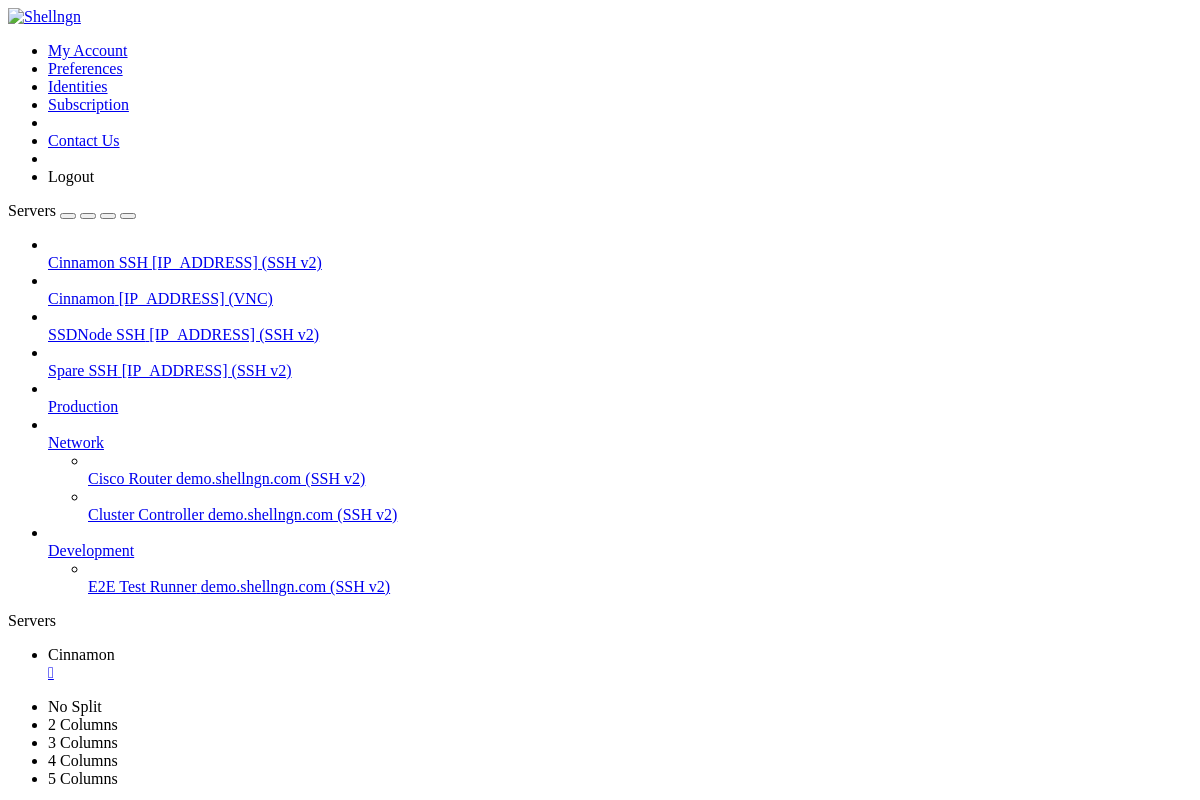 click on "Reconnect" at bounding box center (48, 1050) 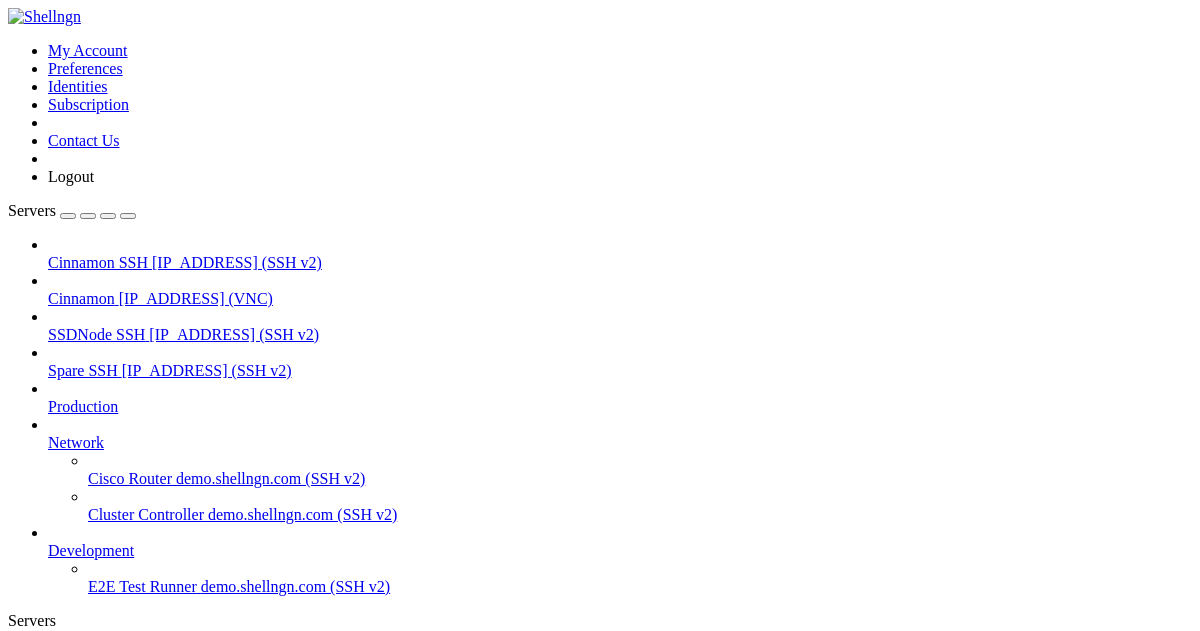click on "" at bounding box center [620, 673] 